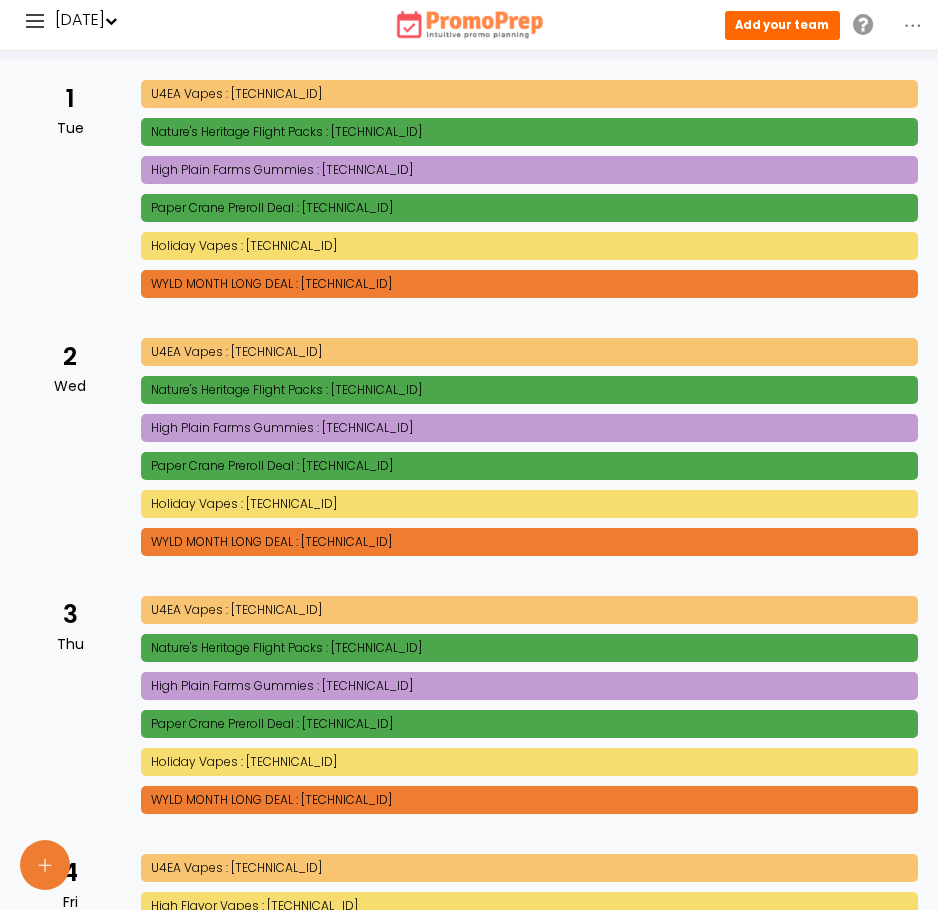 scroll, scrollTop: 0, scrollLeft: 0, axis: both 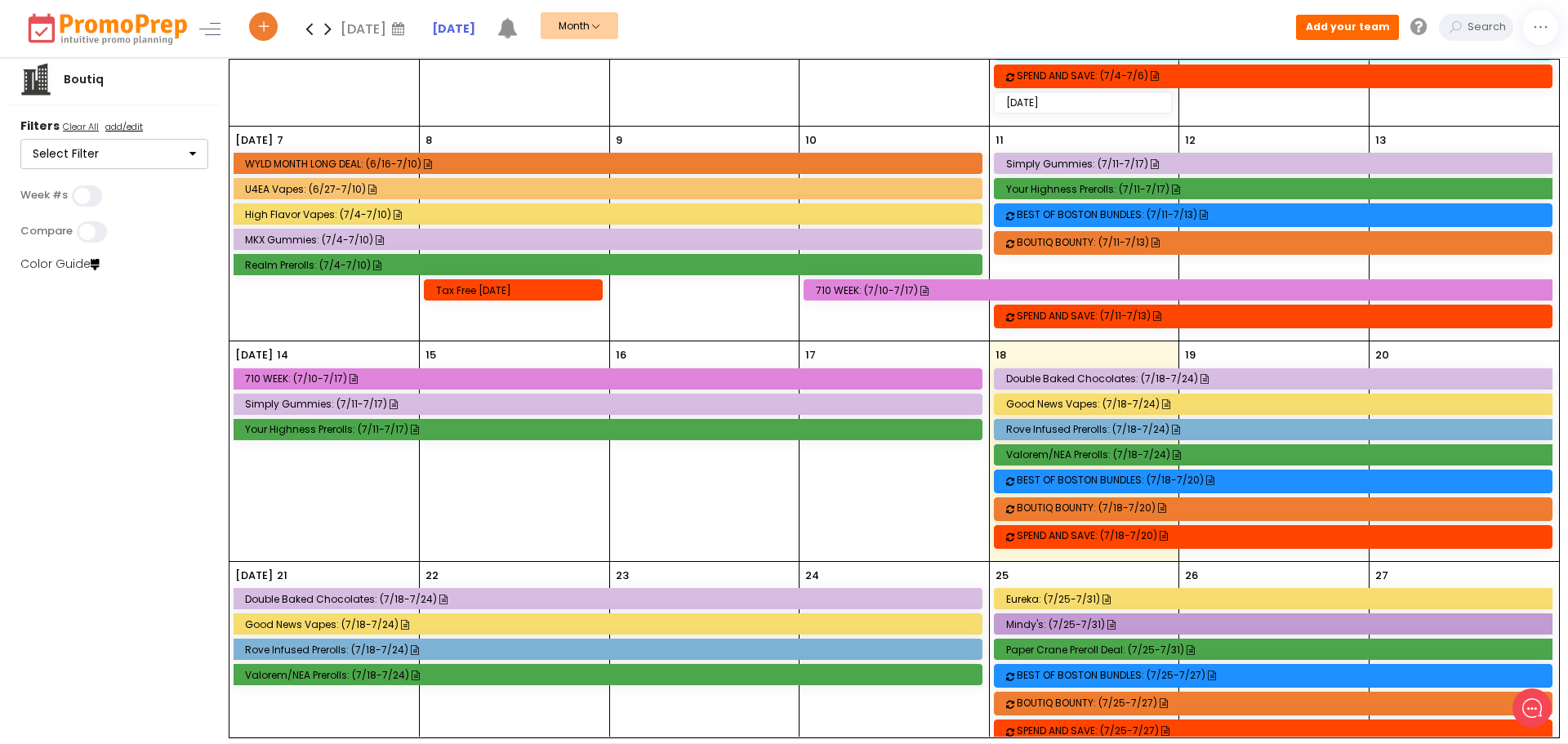 click on "Good News Vapes:  (7/18-7/24)" at bounding box center (1276, 403) 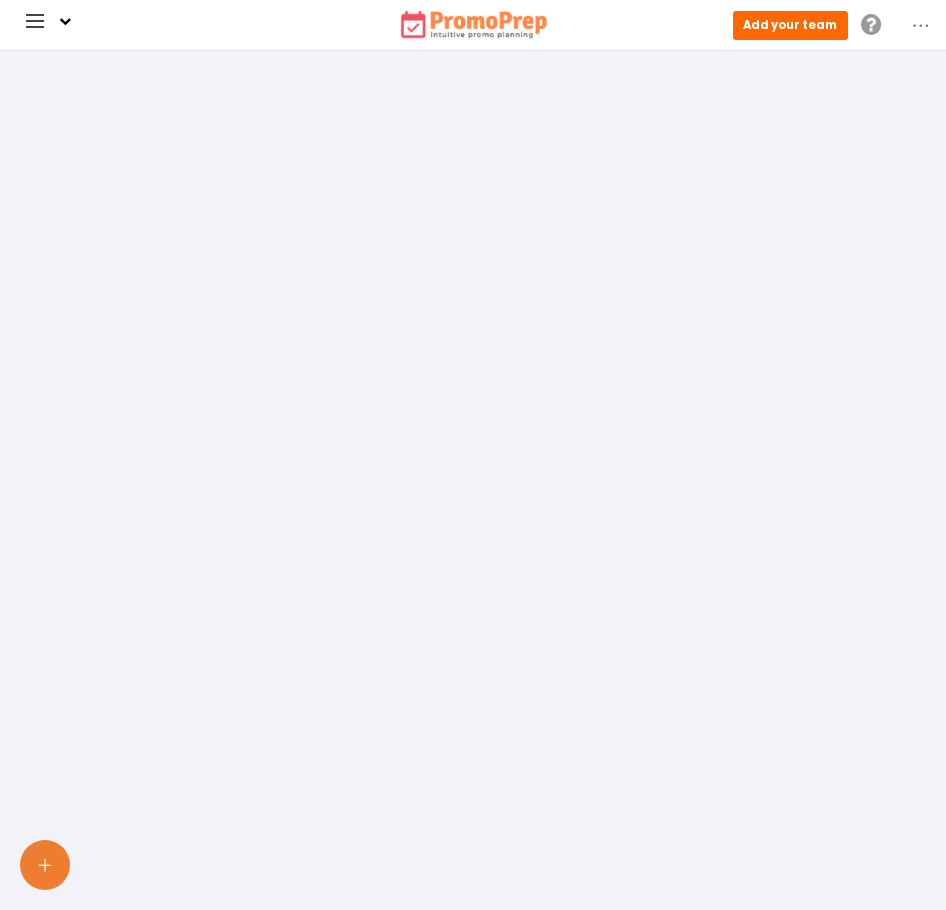 scroll, scrollTop: 0, scrollLeft: 0, axis: both 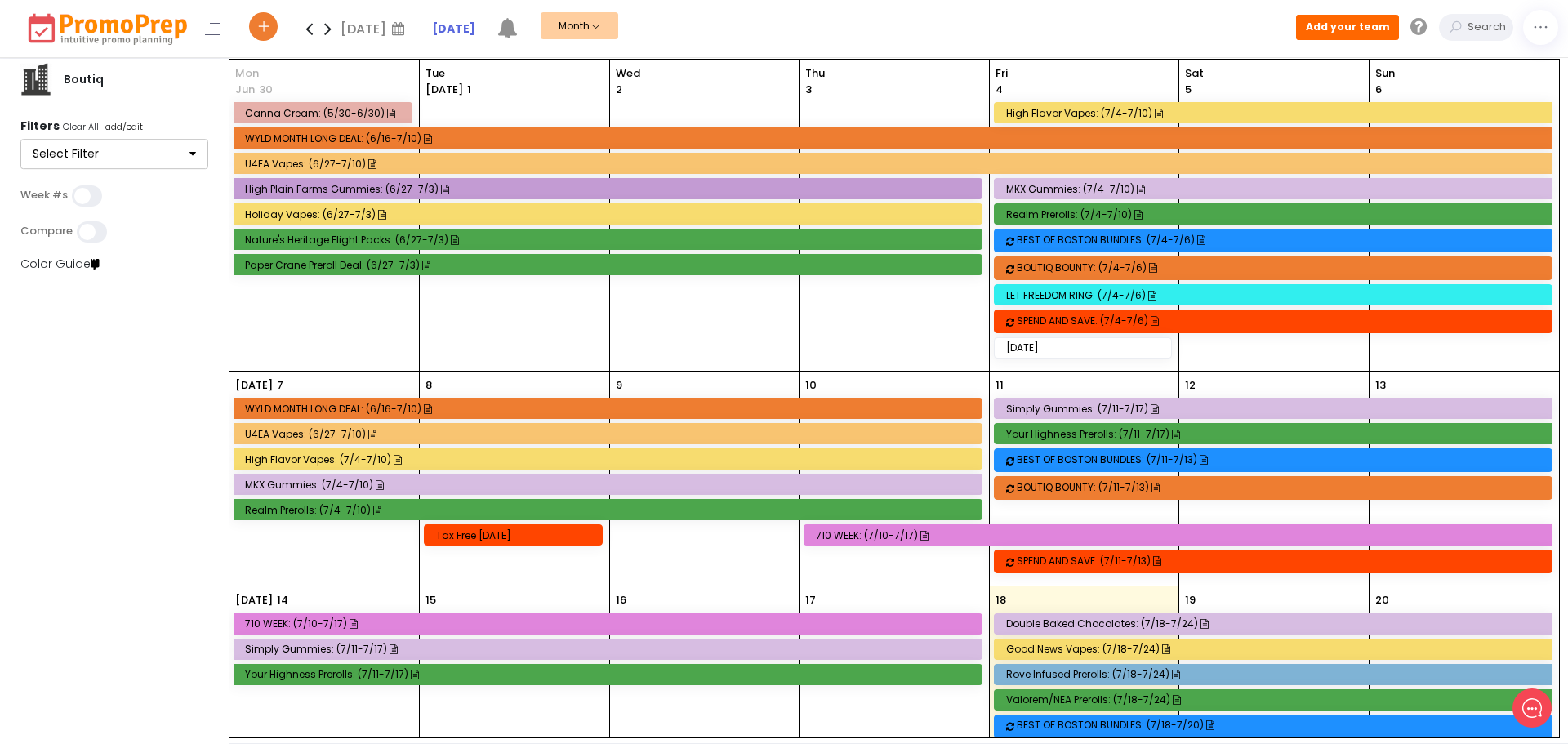 click on "Simply Gummies:  (7/11-7/17)" at bounding box center [1276, 408] 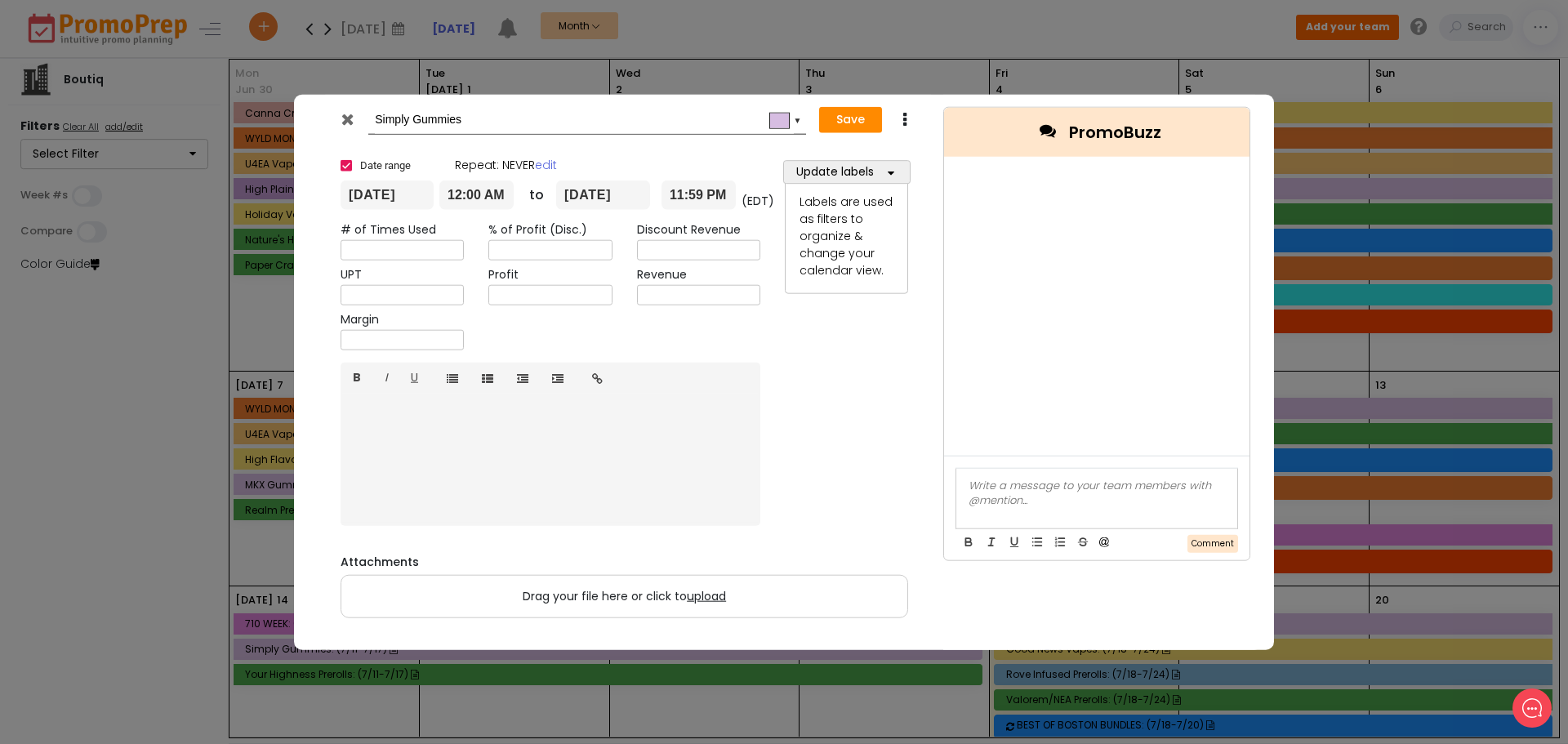 click at bounding box center (347, 118) 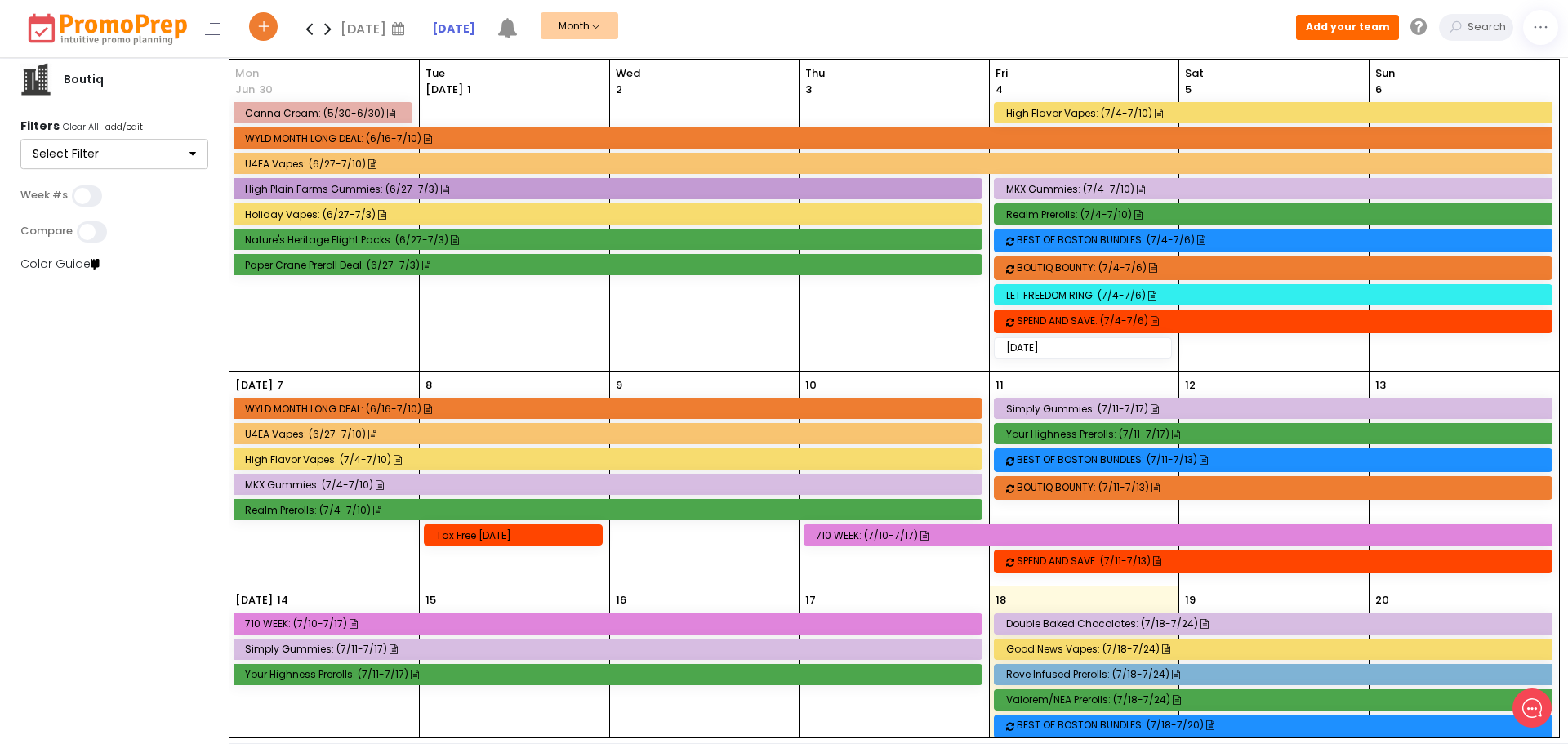 click on "Your Highness Prerolls:  (7/11-7/17)" 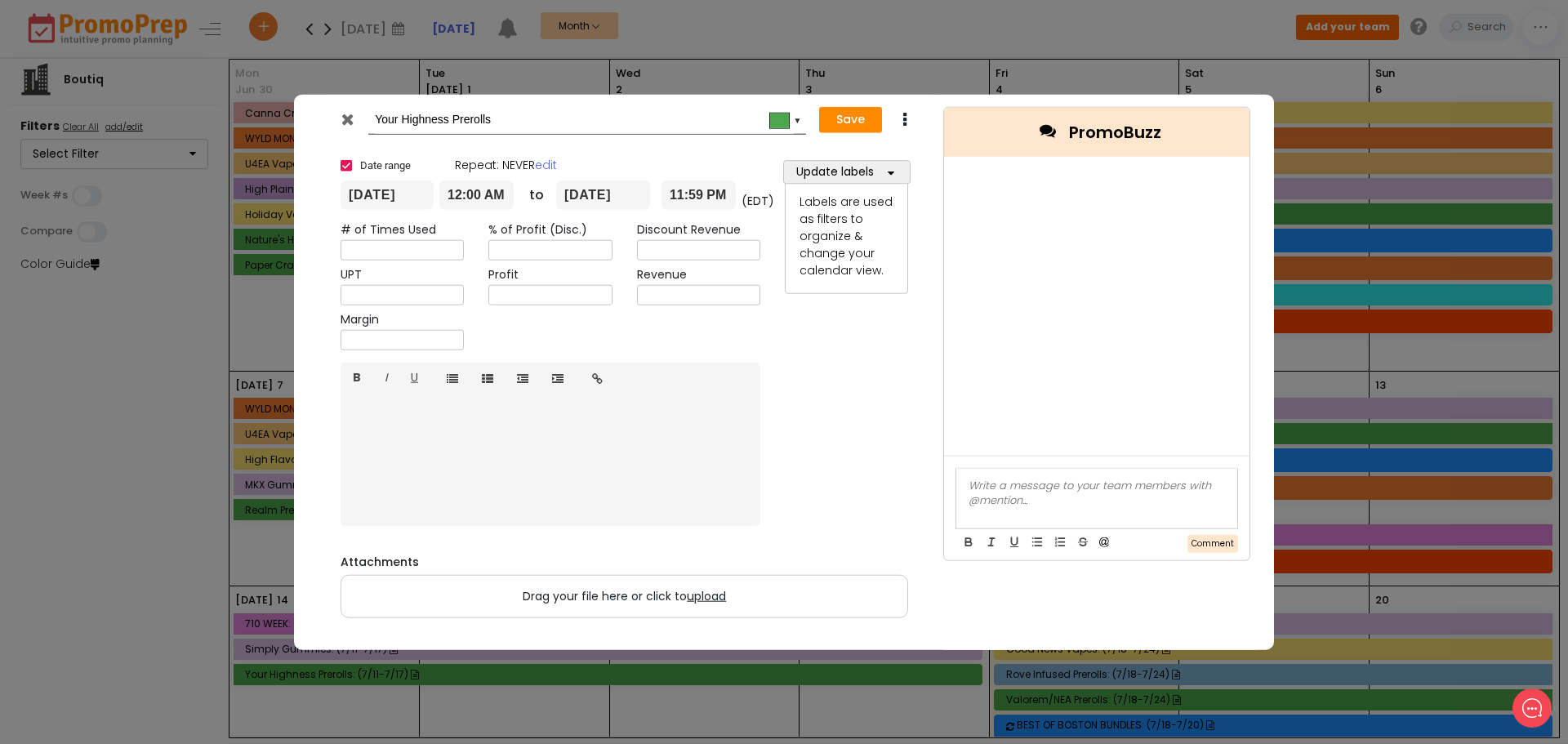 click on "Your Highness Prerolls #4ca64c ▼       Save   Duplicate   Delete   ×  Date range  Repeat: NEVER  edit 07/11/2025 12:00 AM  to  07/17/2025 11:59 PM  (EDT)   # of Times Used  % of Profit (Disc.)  Discount Revenue  UPT  Profit  Revenue  Margin   Normal text   Normal text Heading 1 Heading 2 Heading 3 Heading 4 Heading 5 Heading 6 B I U   Insert link × http://   Open link in new window Cancel Insert link 3 for $24  Update labels  Regular Promo Select All Clear All Feel Good Friday Mystery Monday Thirsty Thursday Tincture Tuesday Wildcard Wednesday * Required label  Apply  Labels are used as filters to organize & change your calendar view. Attachments  Drag your file here or click to  upload PromoBuzz                                                            Comment" at bounding box center [784, 372] 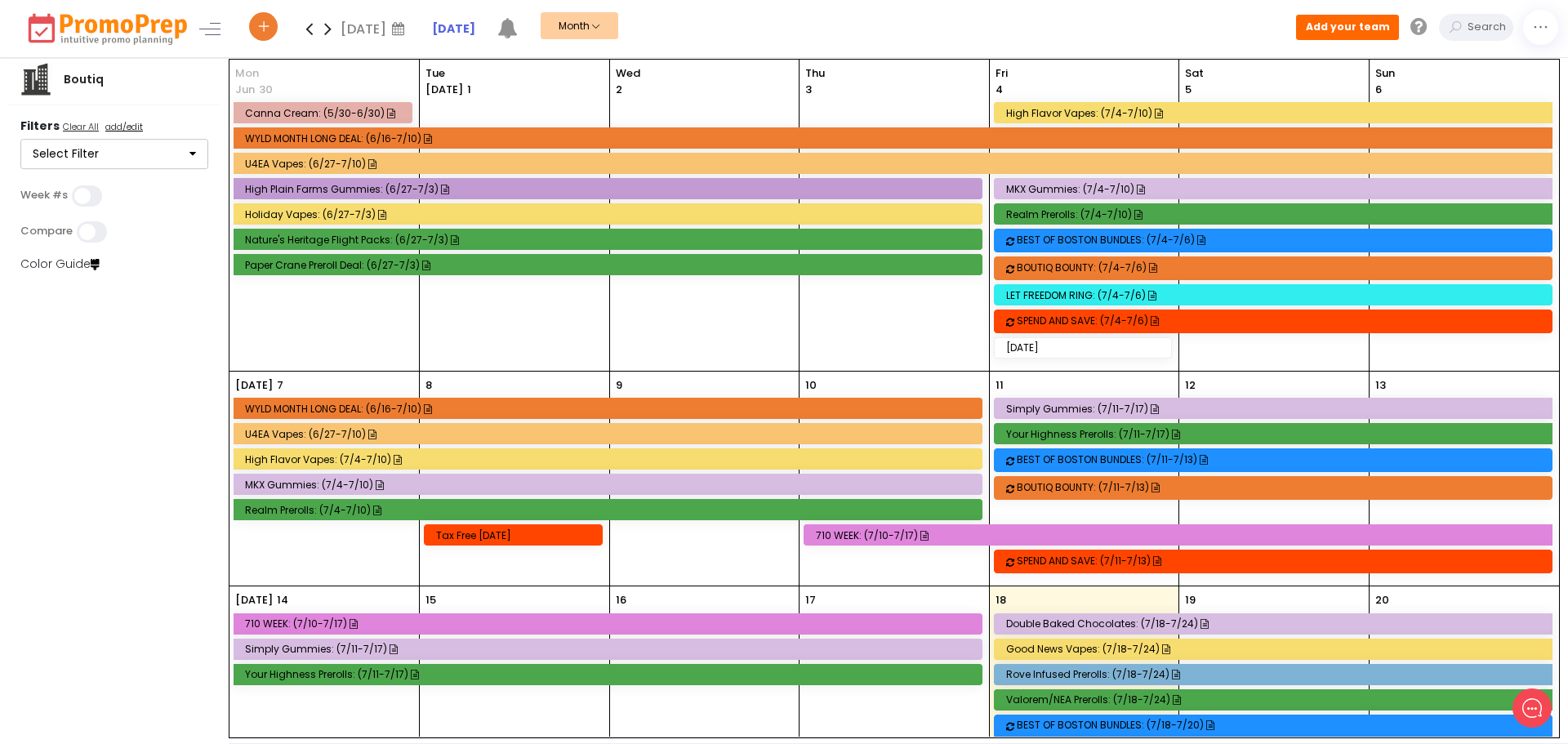 click on "BEST OF BOSTON BUNDLES:  (7/11-7/13)" at bounding box center [1286, 459] 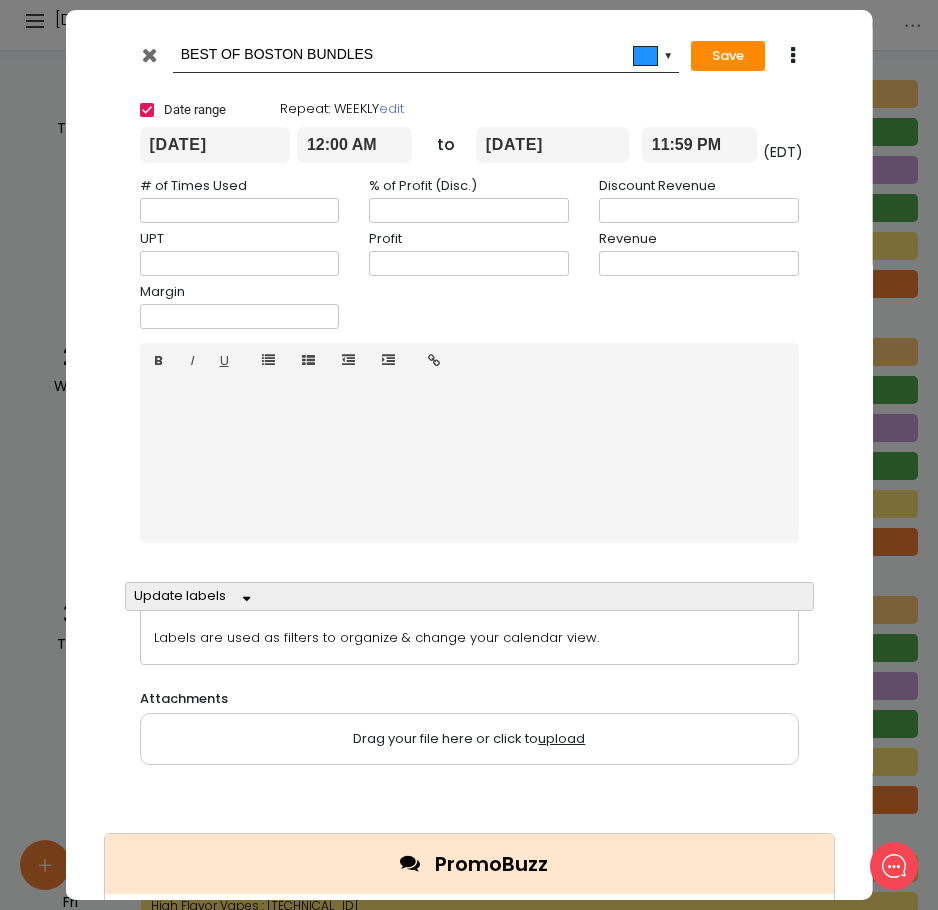 click at bounding box center (148, 55) 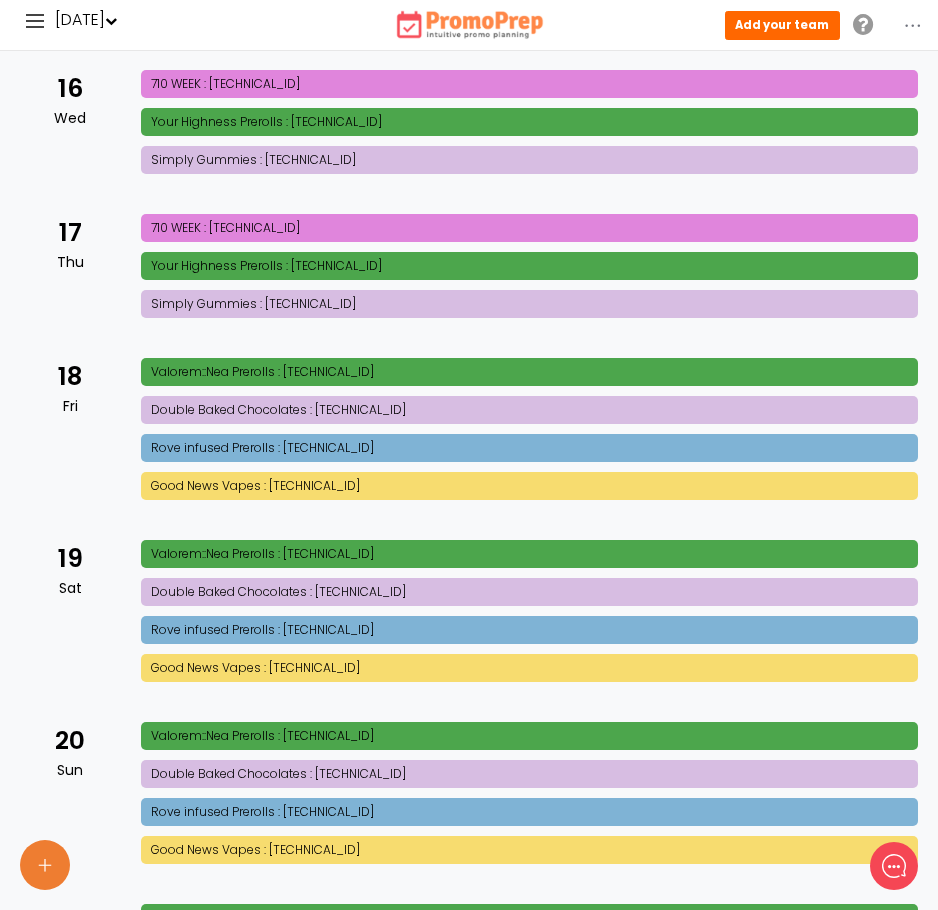 scroll, scrollTop: 3100, scrollLeft: 0, axis: vertical 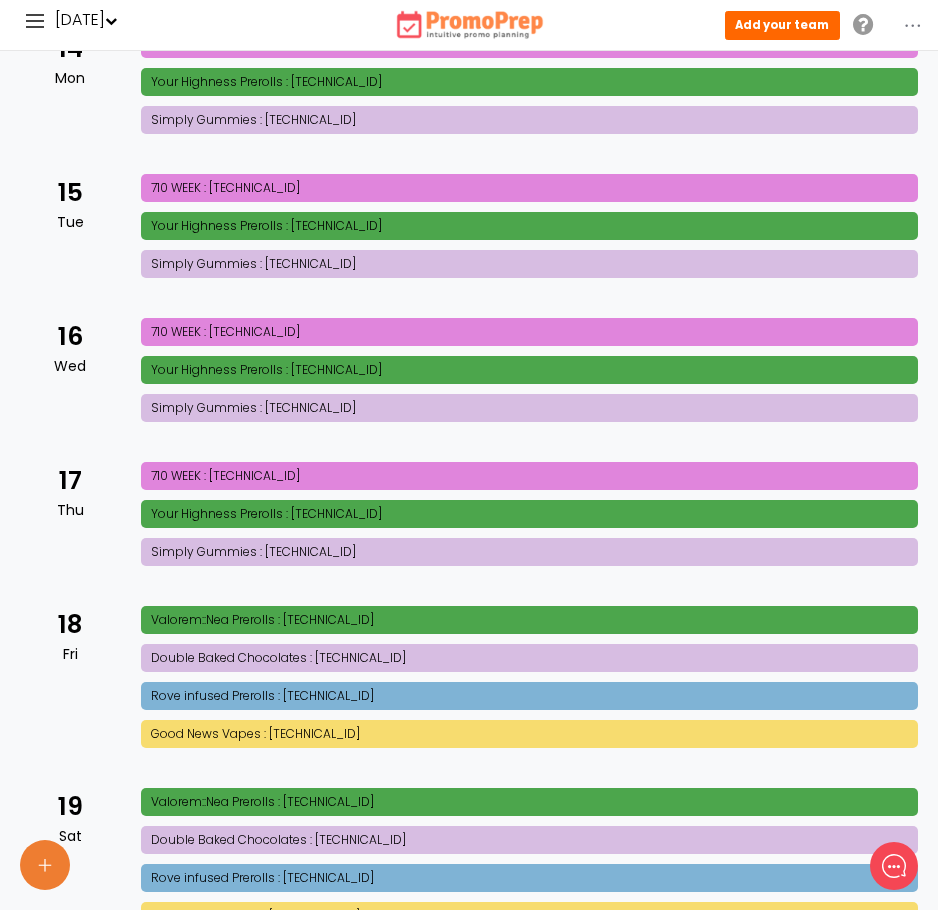 click on "Valorem::Nea Prerolls :  [1::7]" at bounding box center [529, 620] 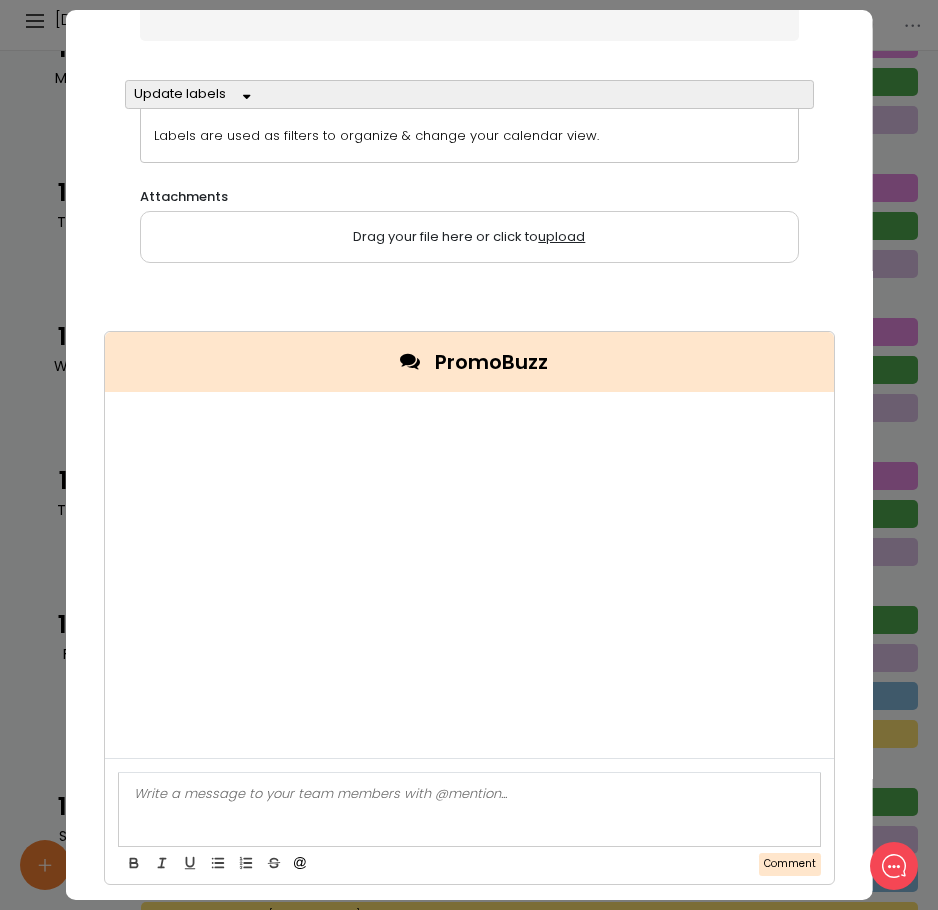 scroll, scrollTop: 502, scrollLeft: 0, axis: vertical 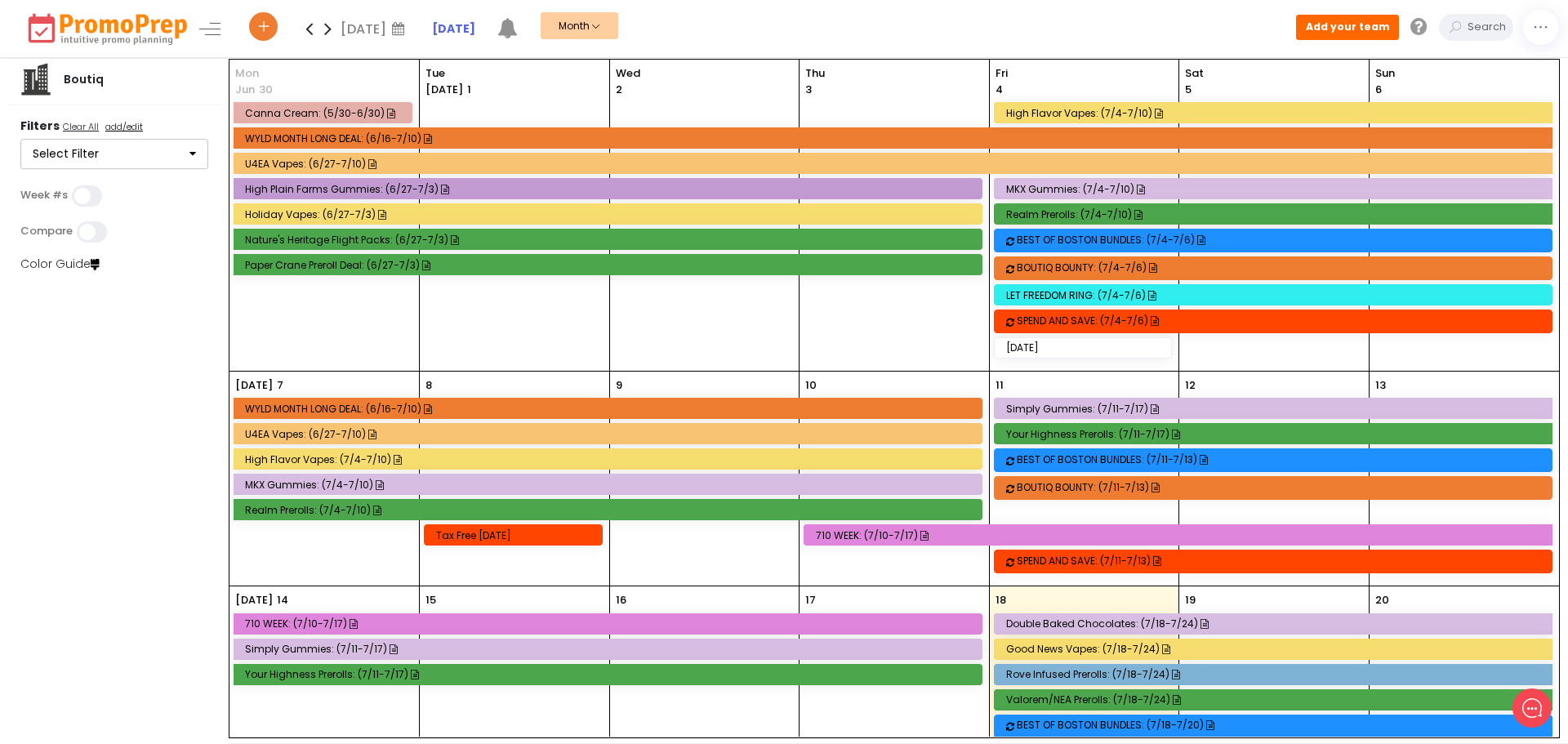 click on "Rove infused Prerolls:  (7/18-7/24)" at bounding box center [1276, 674] 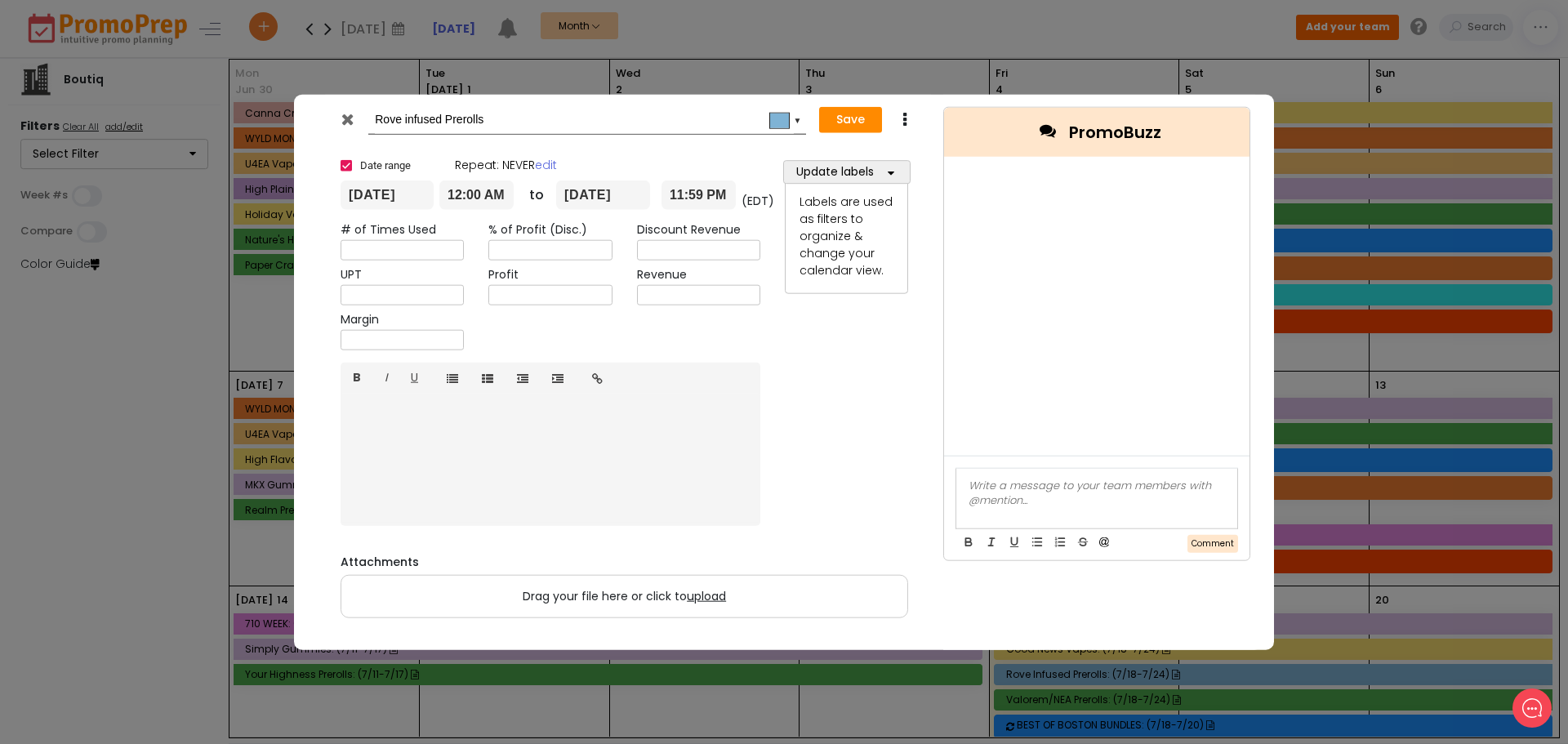 click at bounding box center (347, 118) 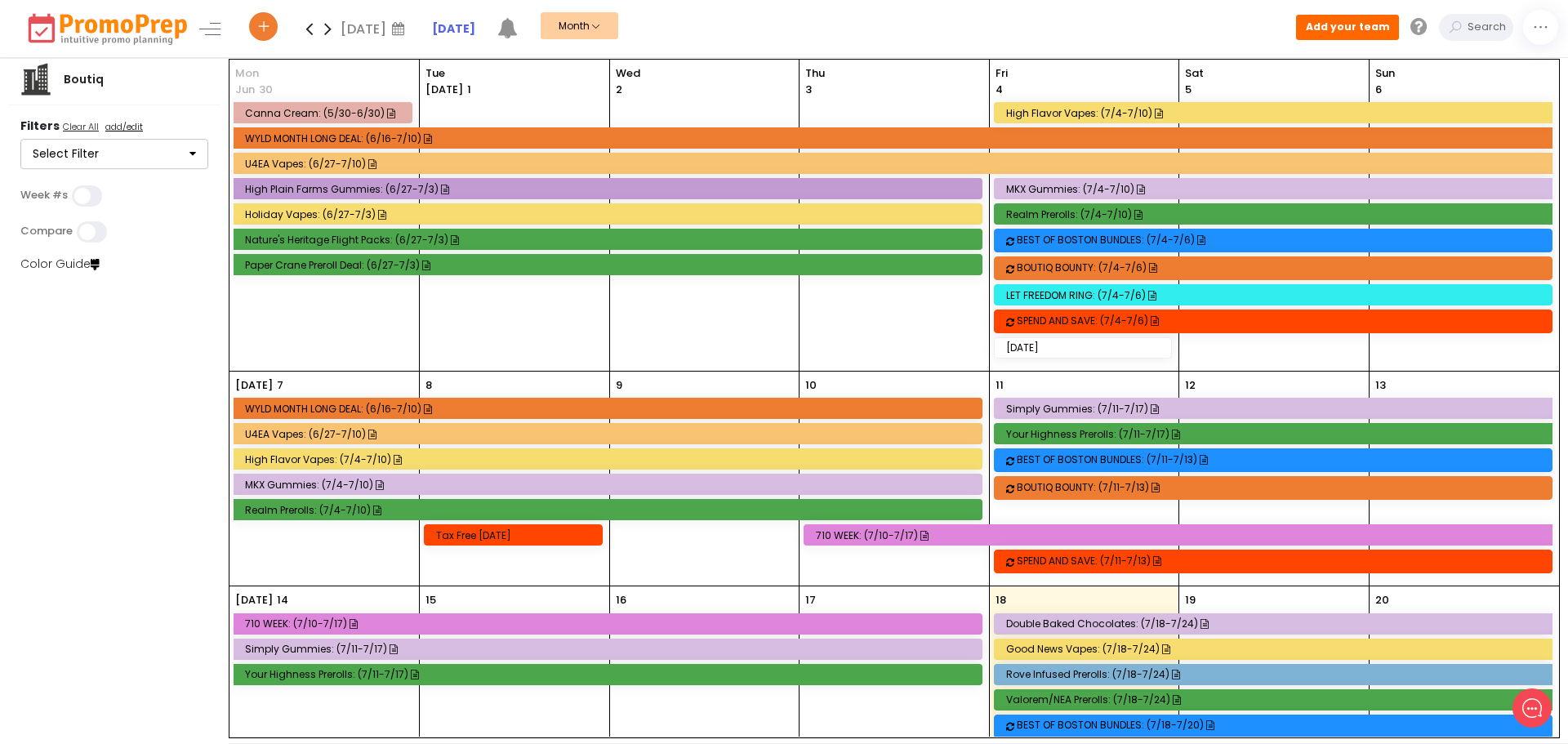 click on "Valorem/NEA Prerolls:  (7/18-7/24)" at bounding box center (1276, 699) 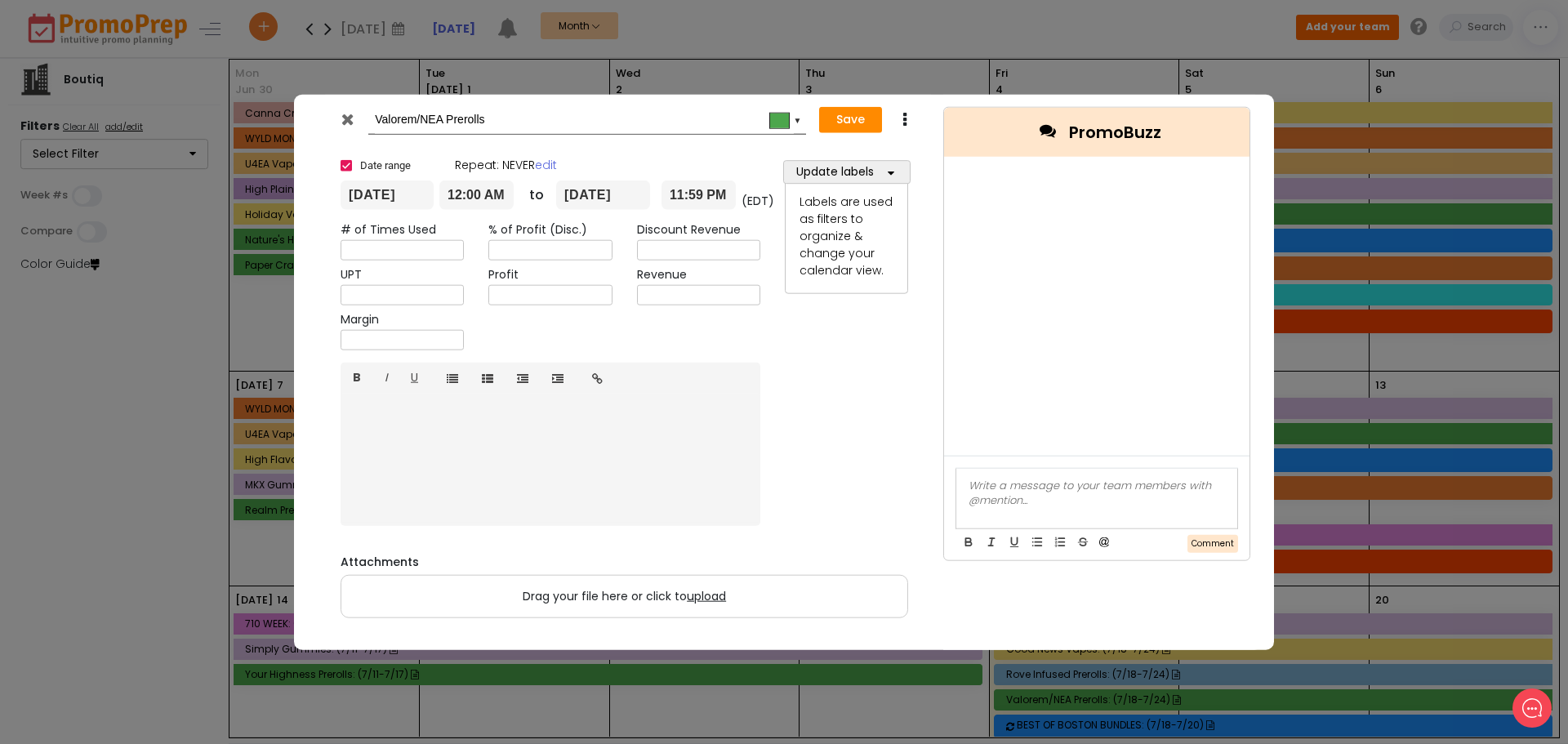 click at bounding box center (347, 118) 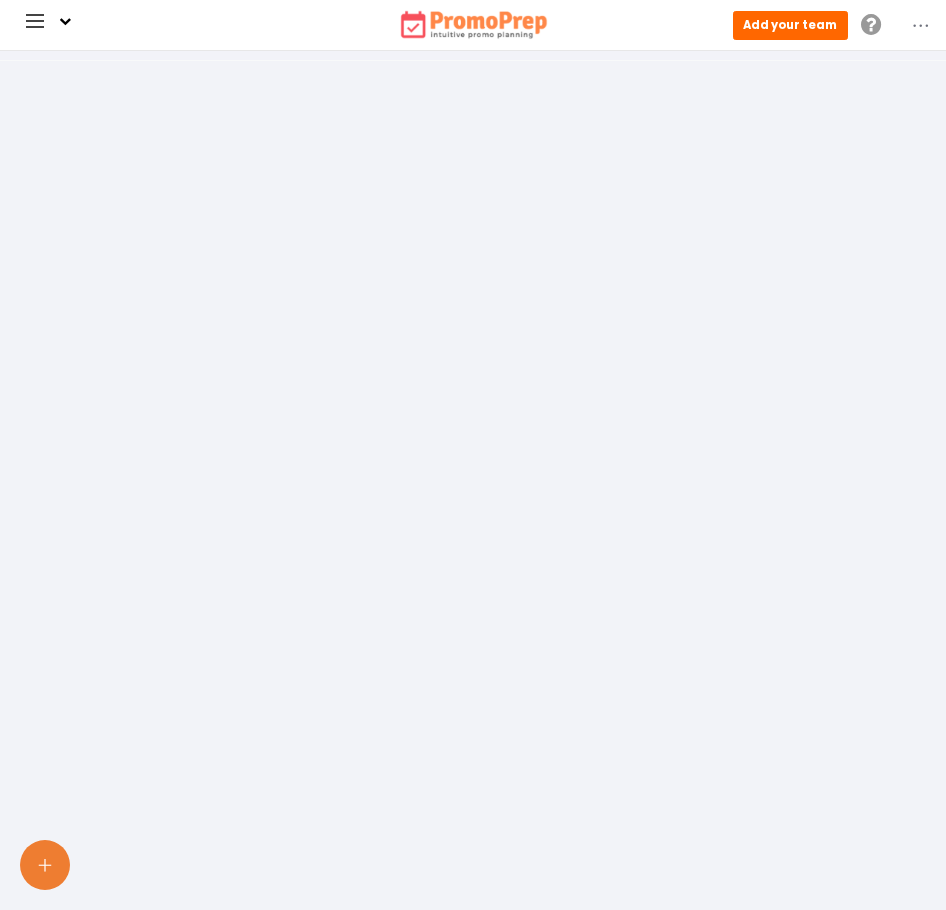 scroll, scrollTop: 0, scrollLeft: 0, axis: both 